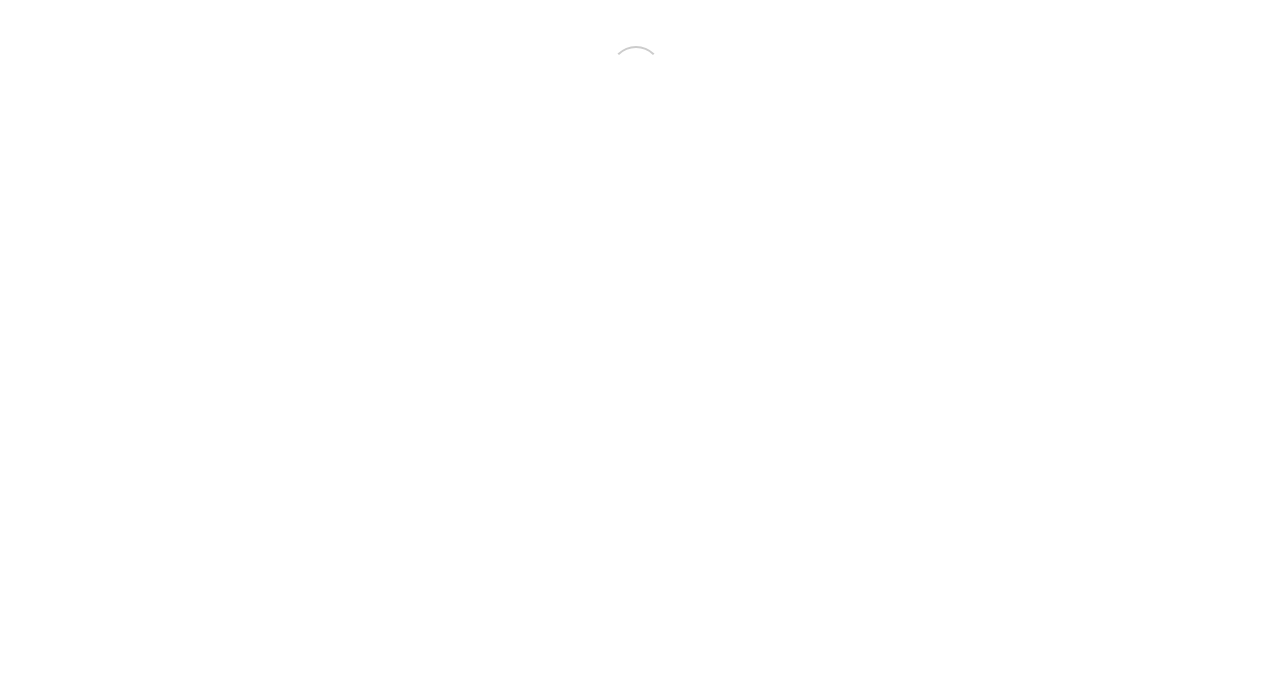 scroll, scrollTop: 0, scrollLeft: 0, axis: both 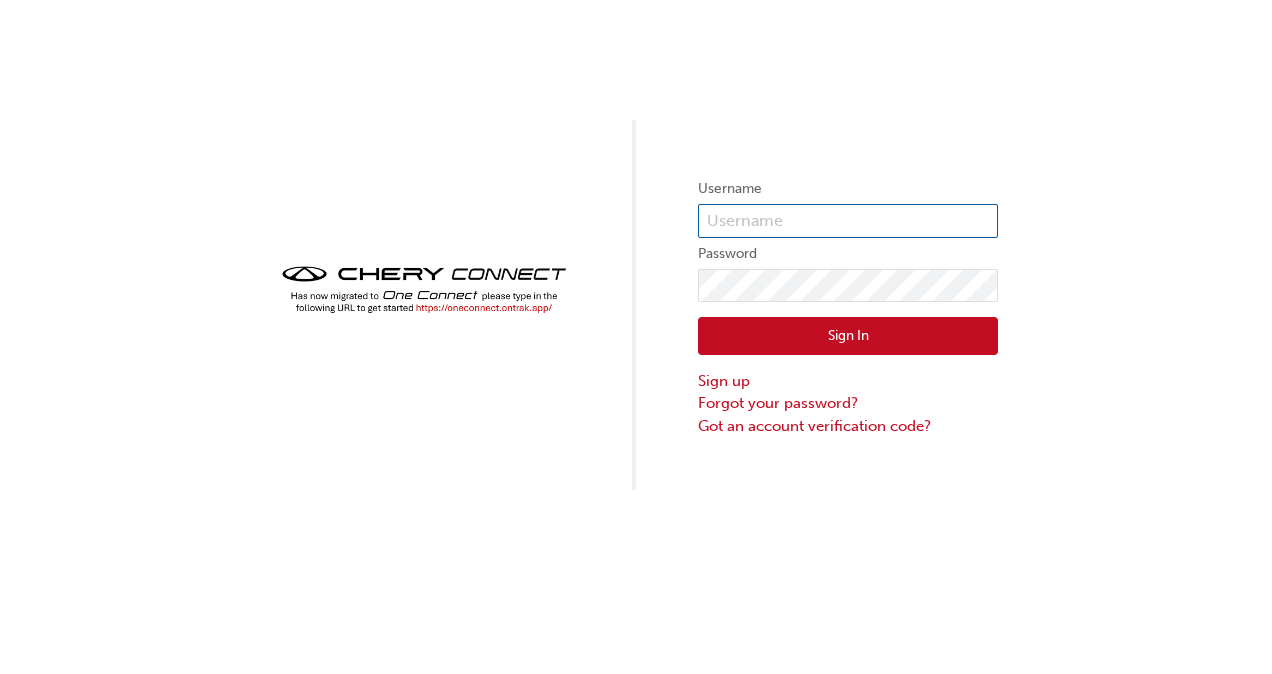 type on "CHAU1986" 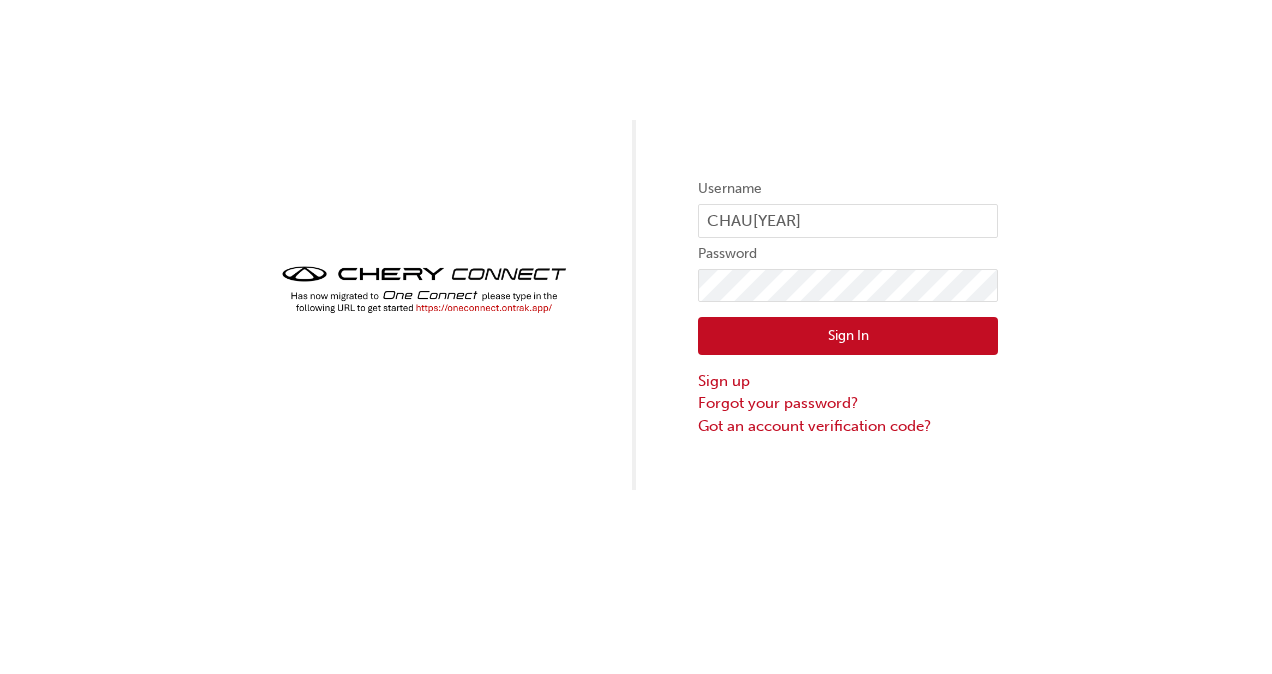 click on "Sign In" at bounding box center [848, 336] 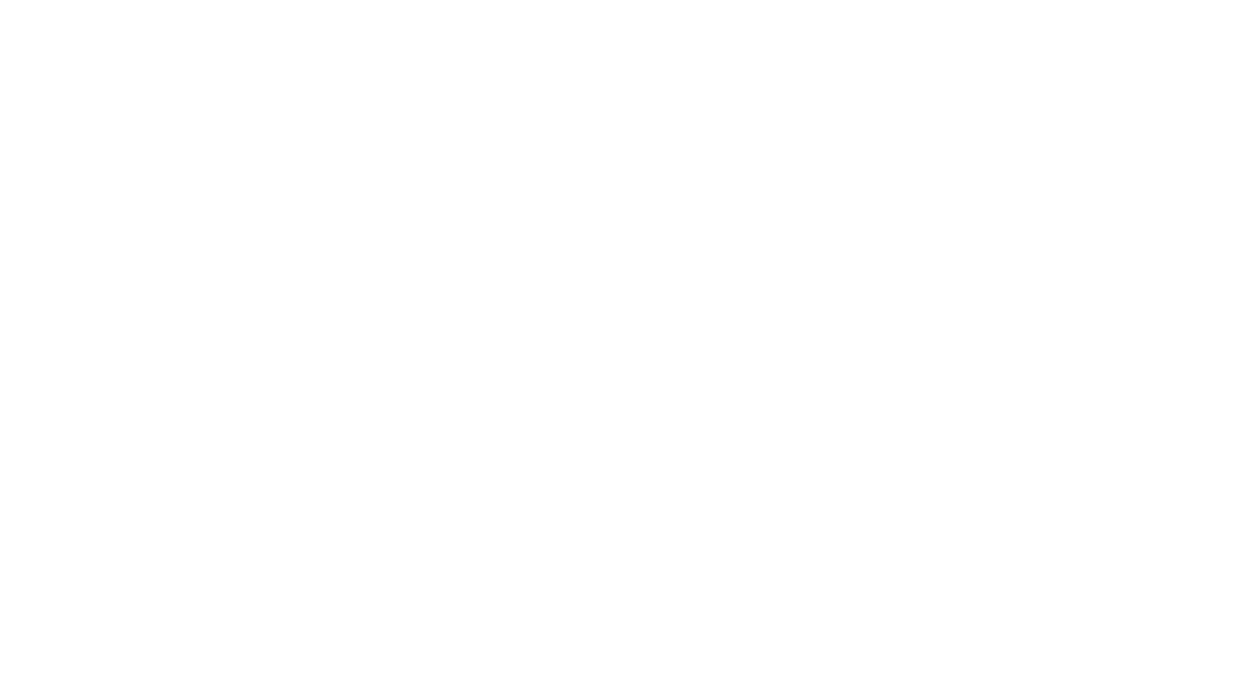 scroll, scrollTop: 0, scrollLeft: 0, axis: both 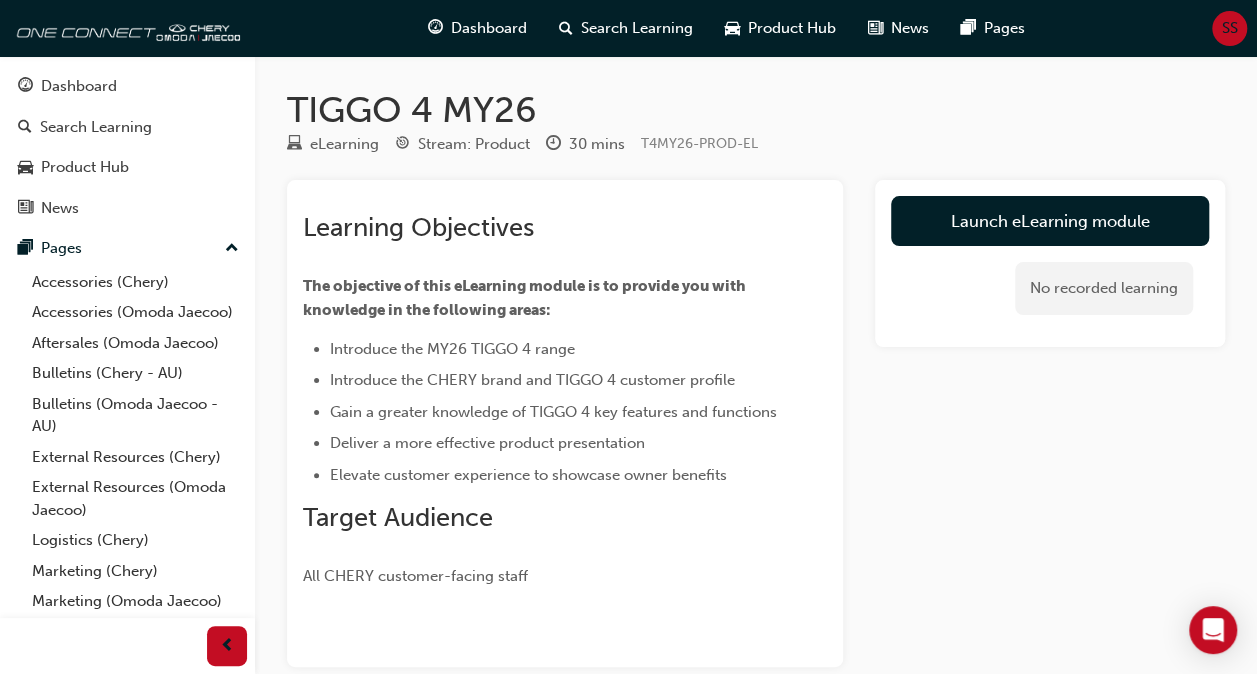 click on "Dashboard Search Learning Product Hub News Pages SS" at bounding box center [628, 28] 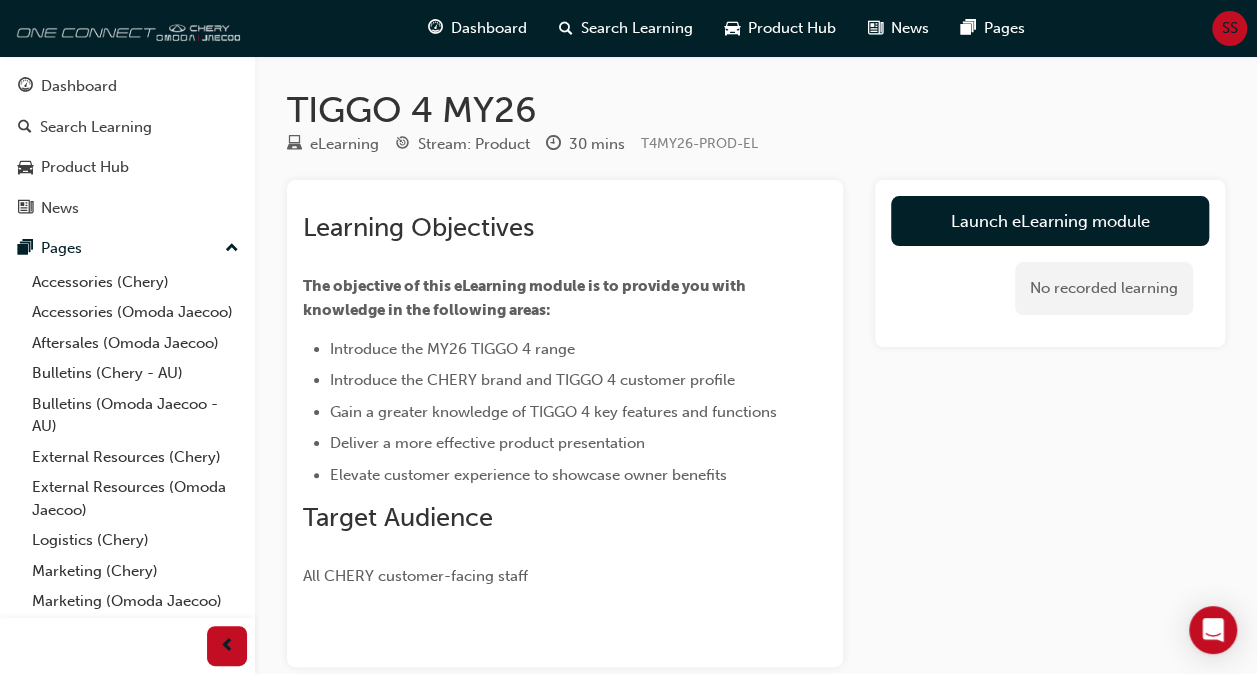 click at bounding box center [125, 28] 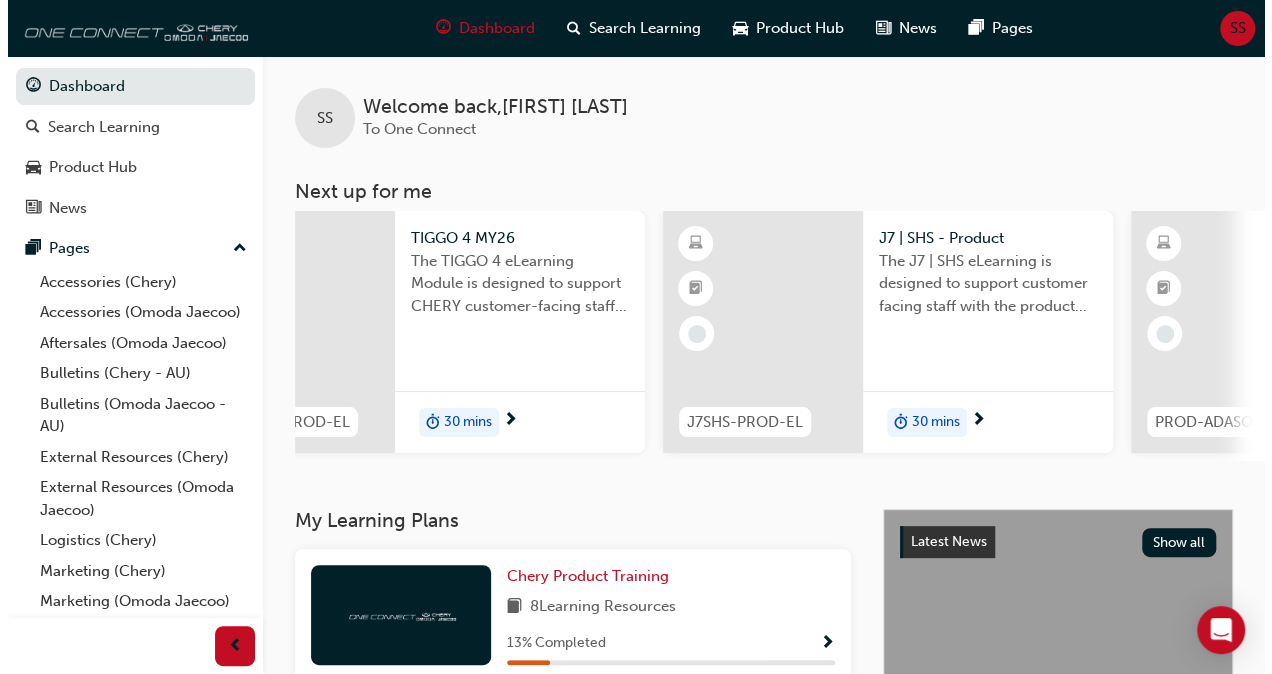 scroll, scrollTop: 0, scrollLeft: 0, axis: both 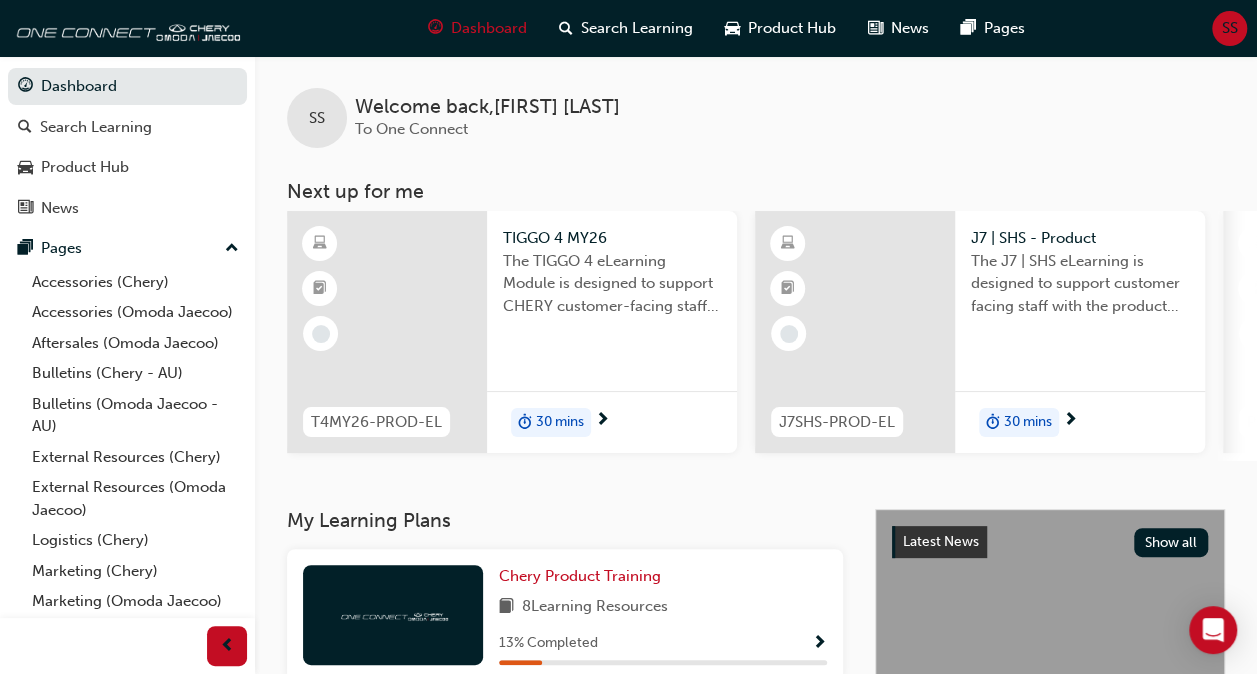 click on "30 mins" at bounding box center [612, 422] 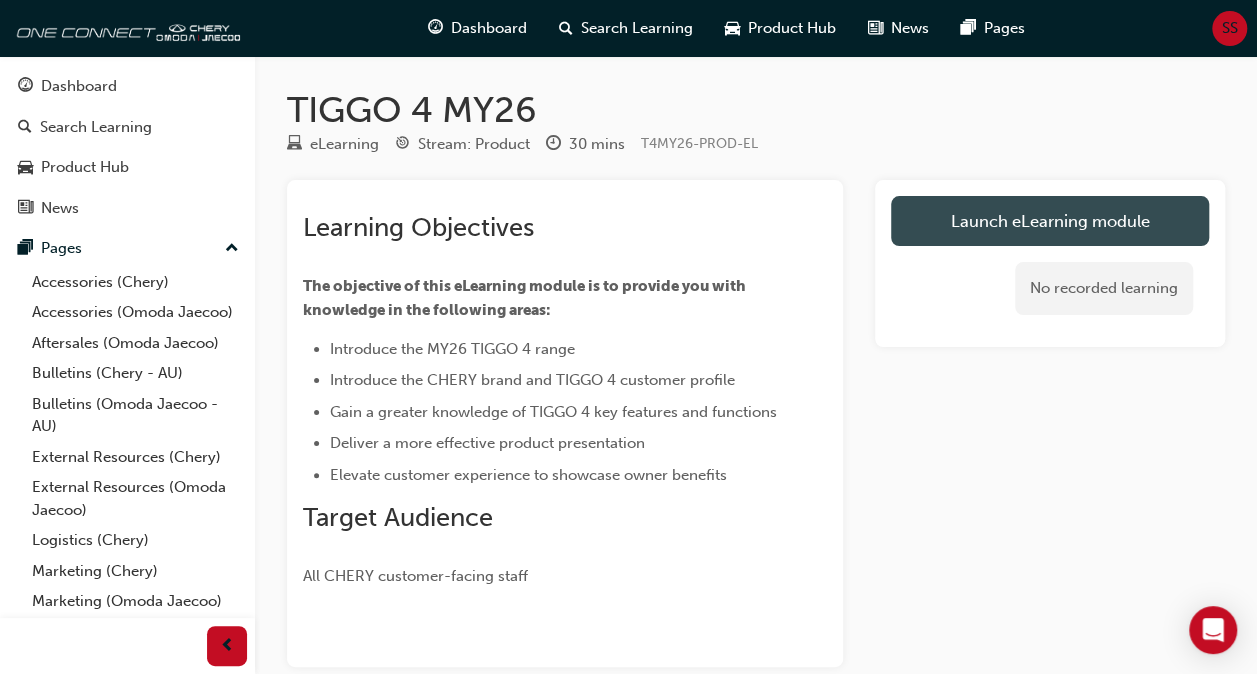 click on "Launch eLearning module" at bounding box center (1050, 221) 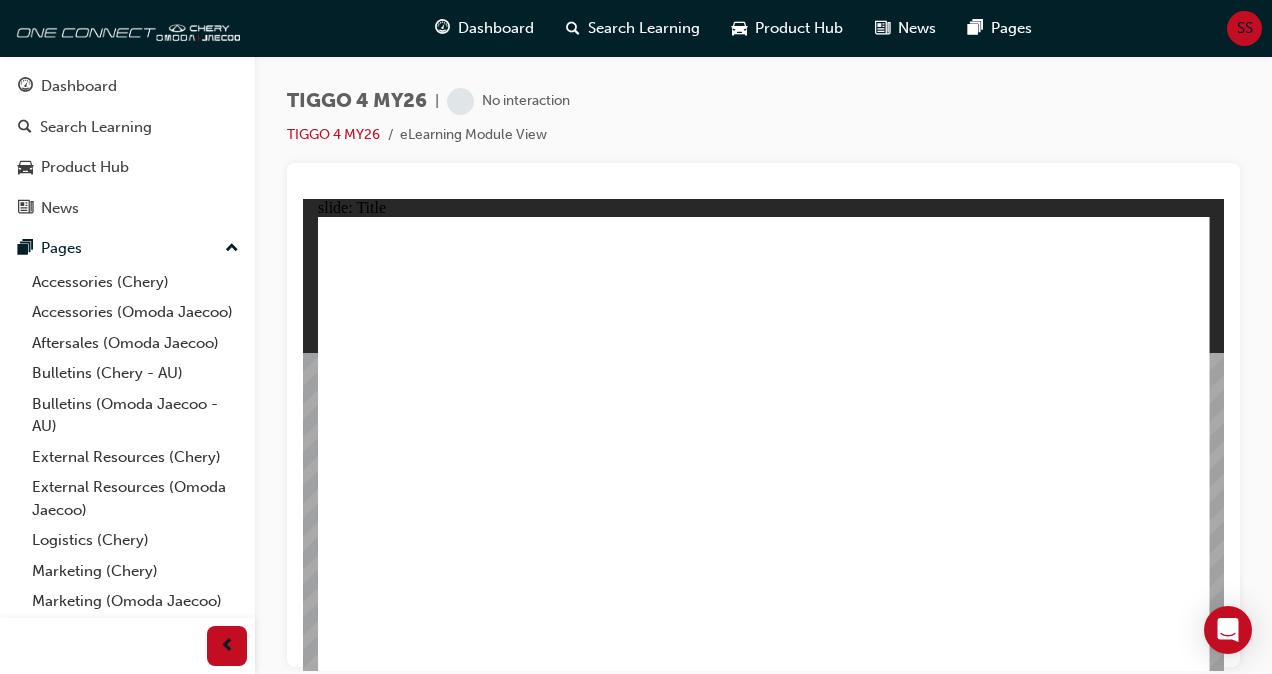 scroll, scrollTop: 0, scrollLeft: 0, axis: both 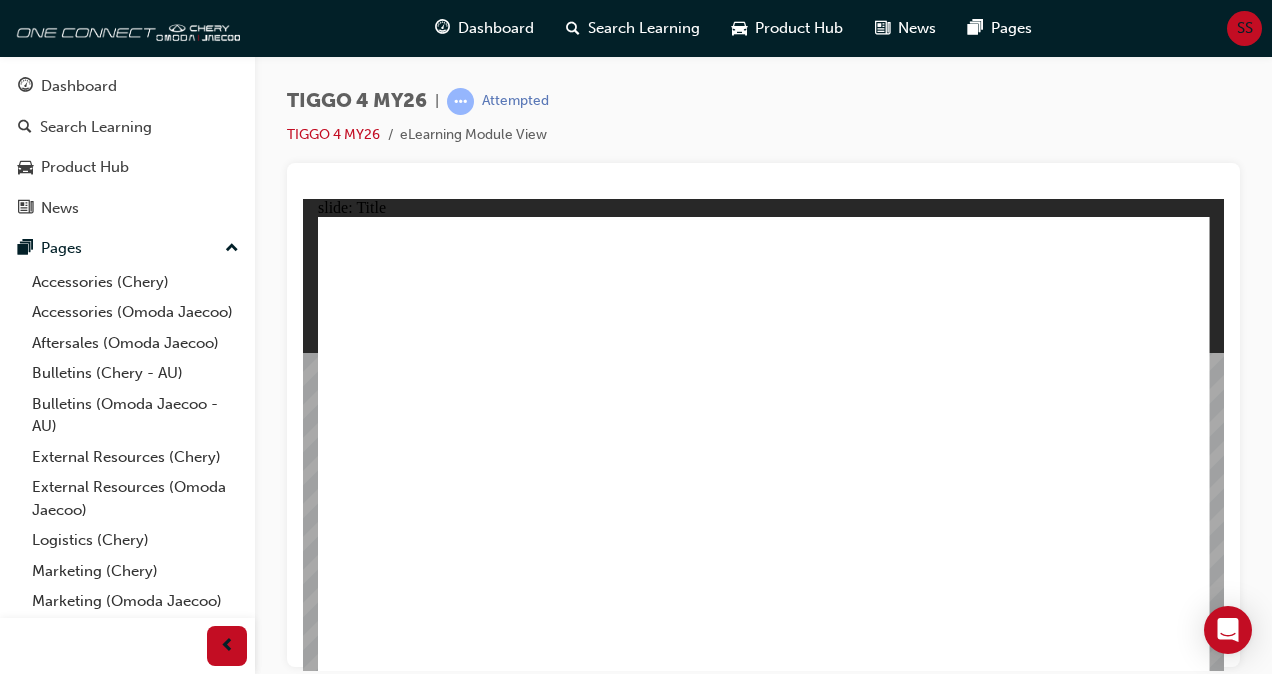 click 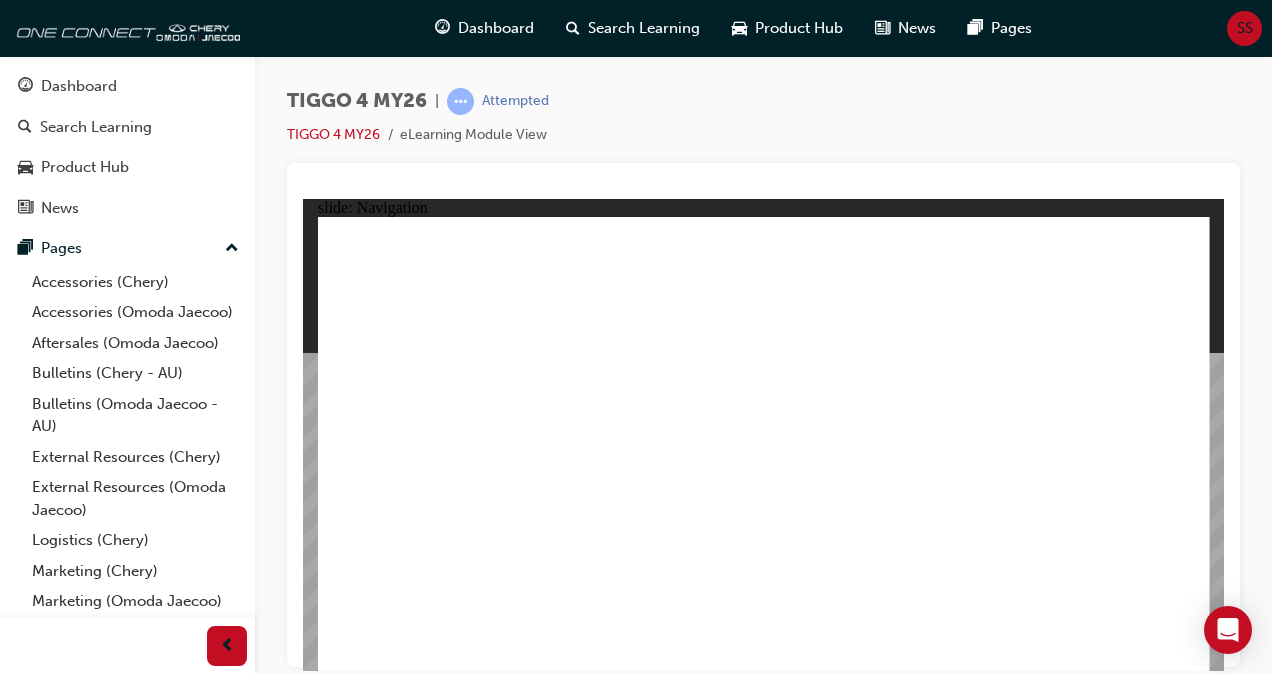 click 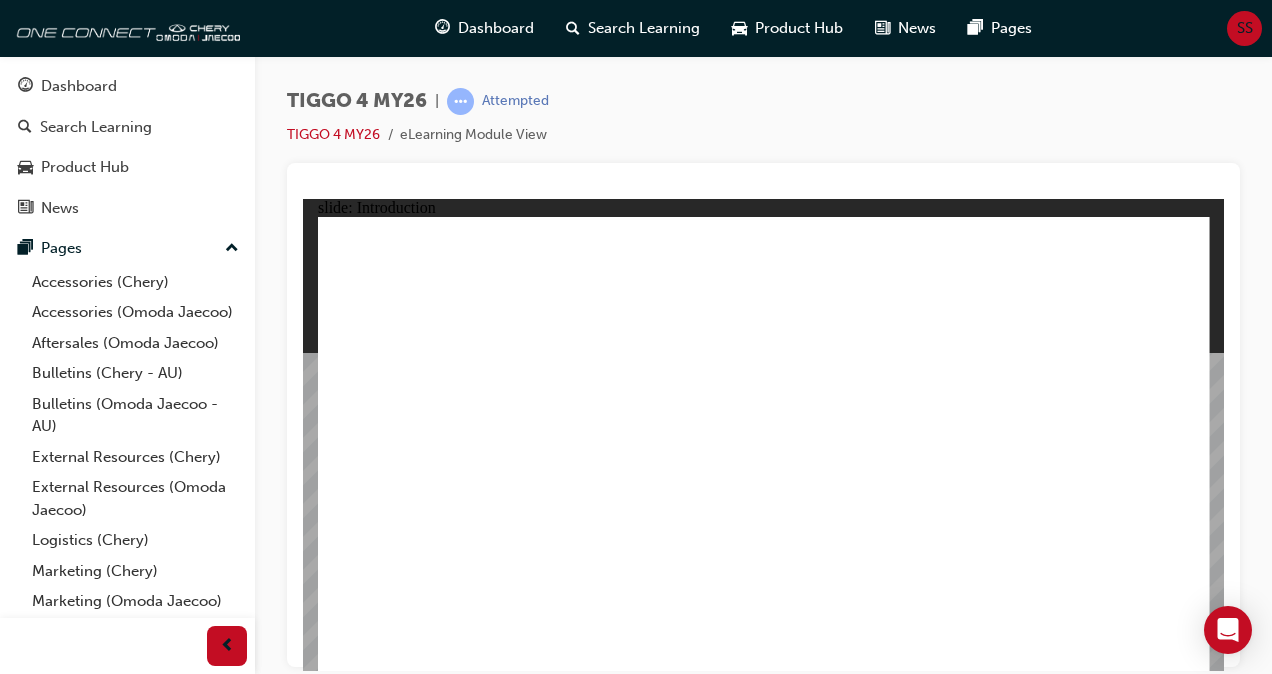 click 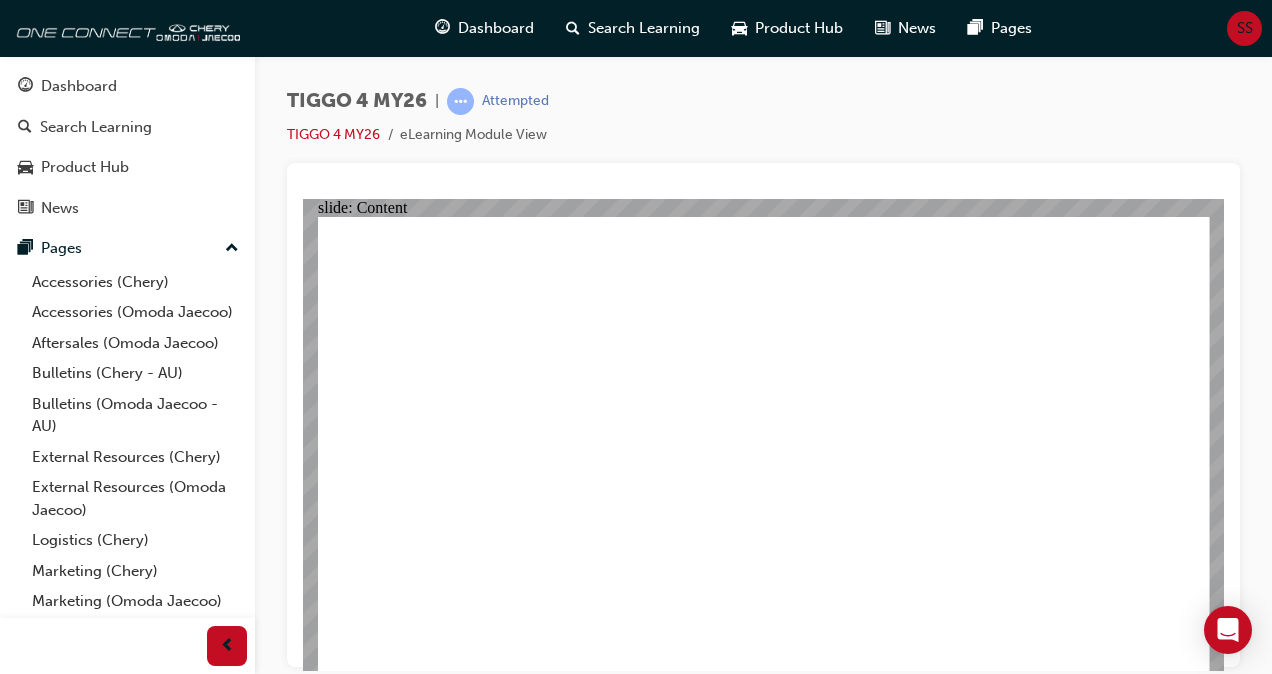 click 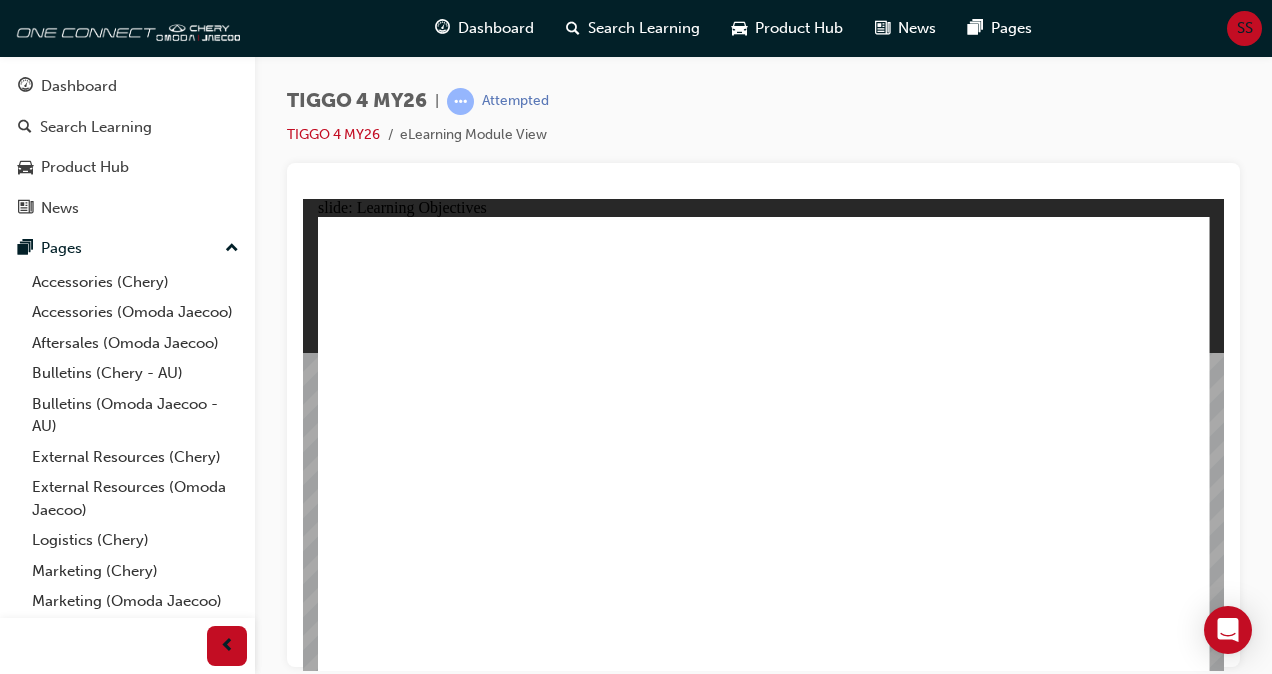 click 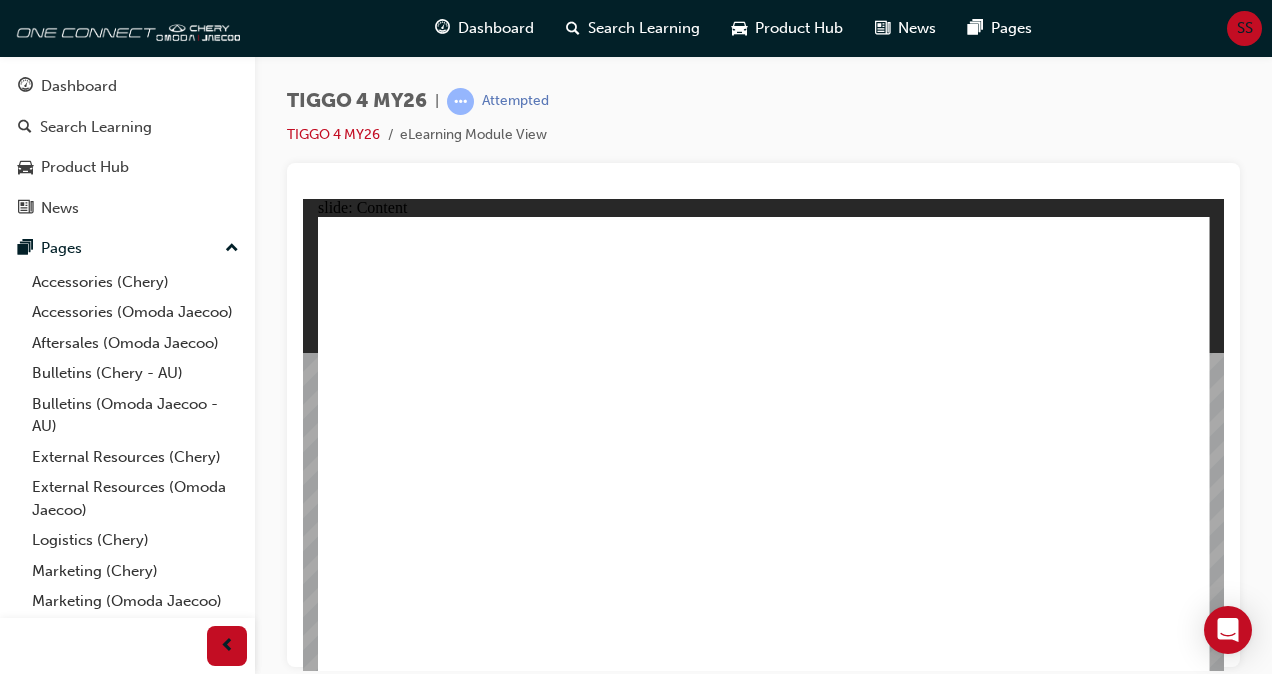 click 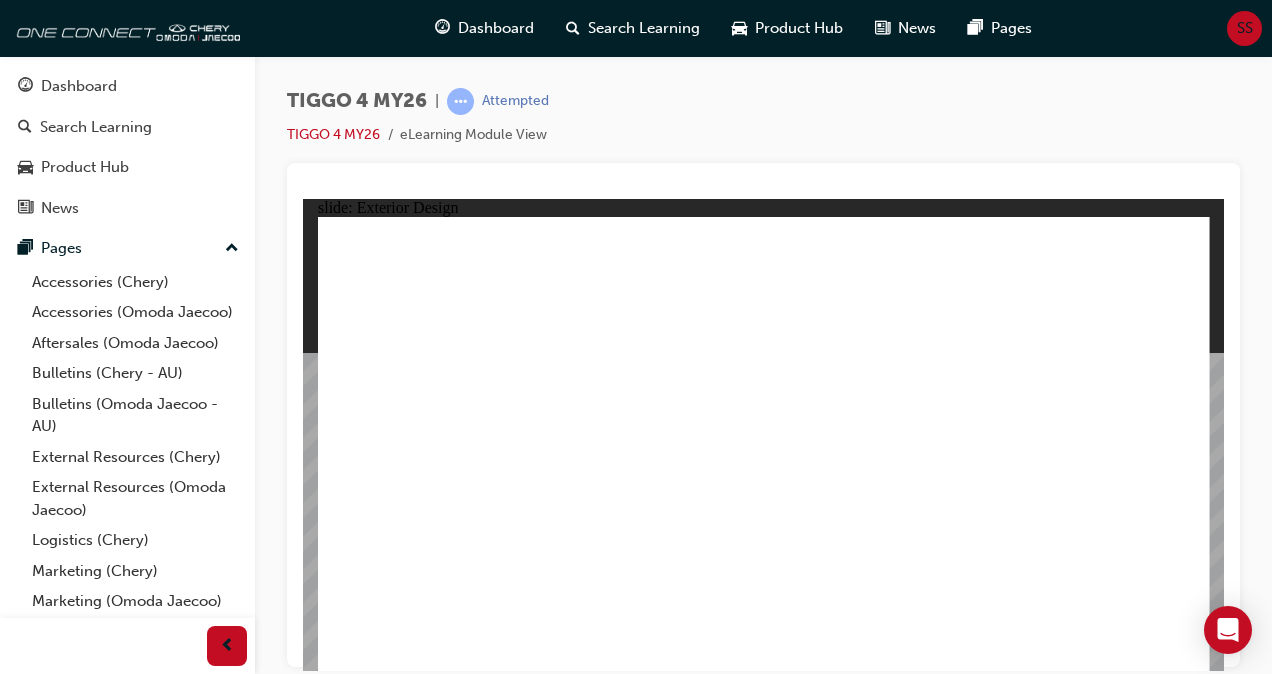 click 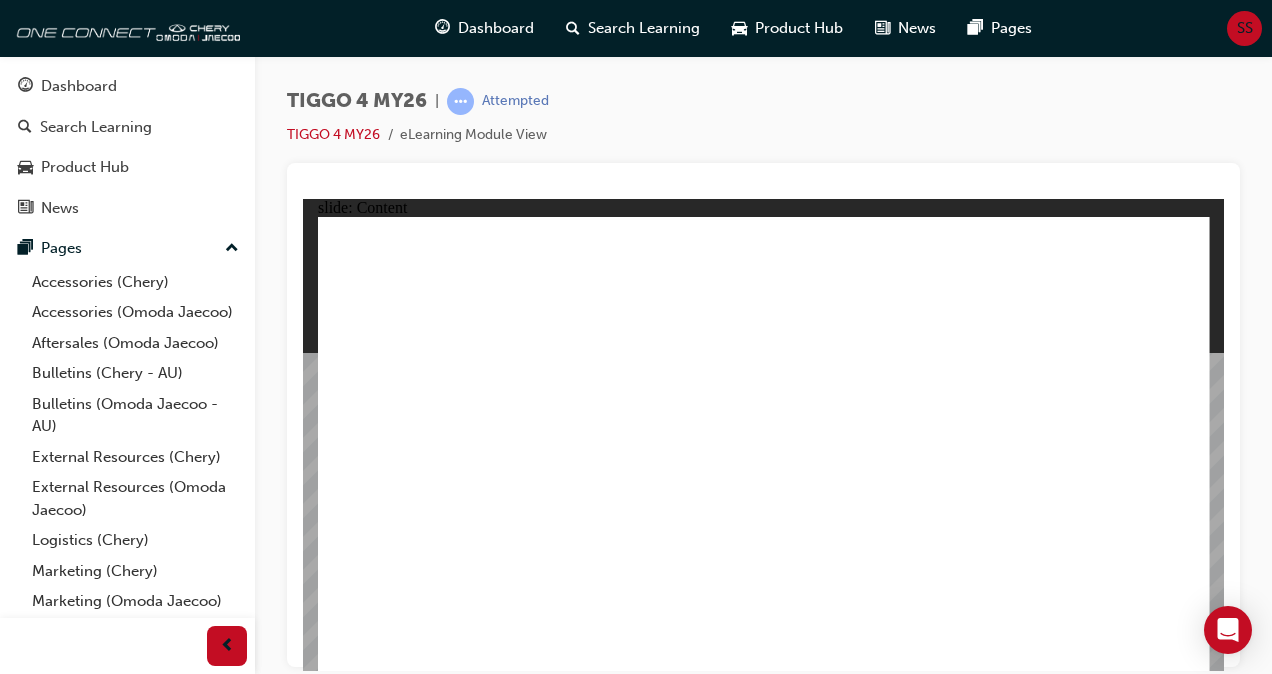 click 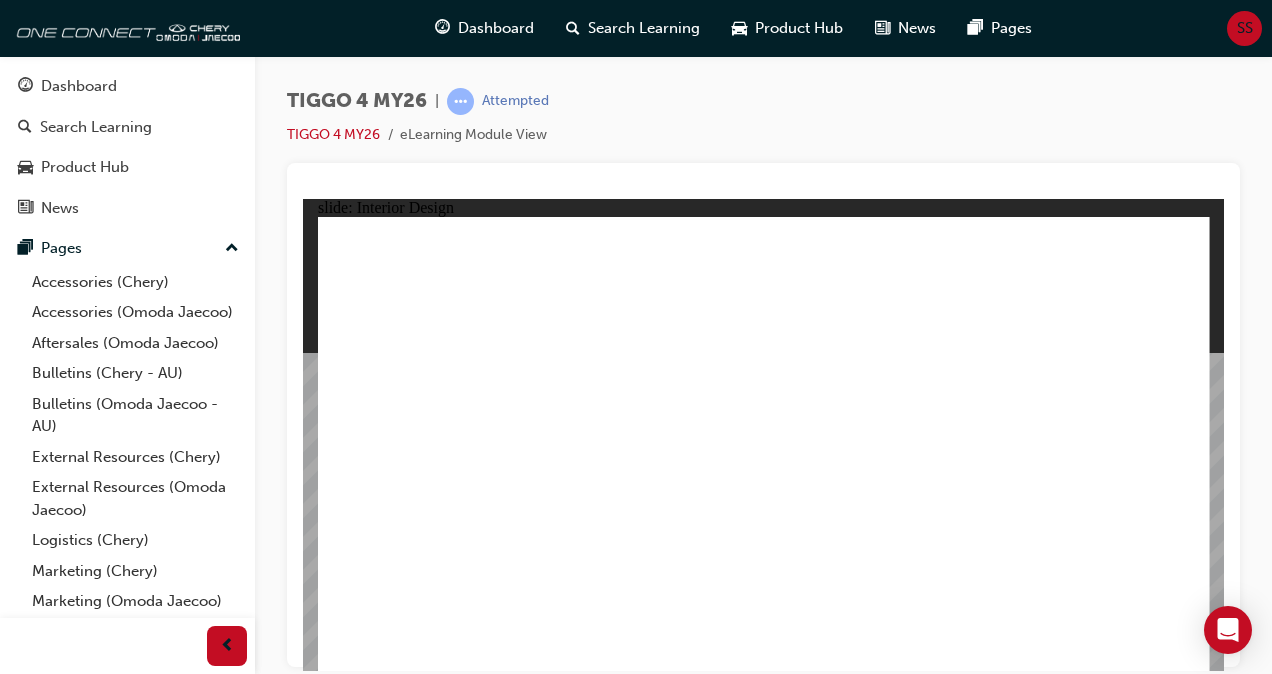 click 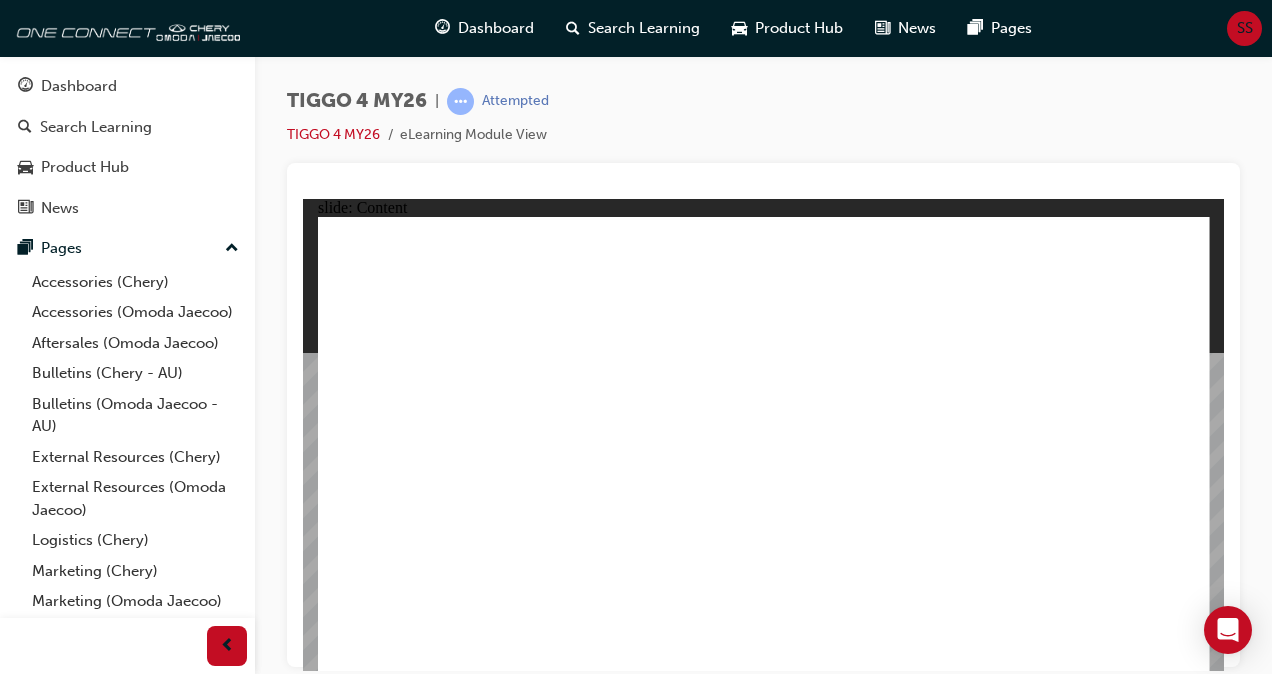 click 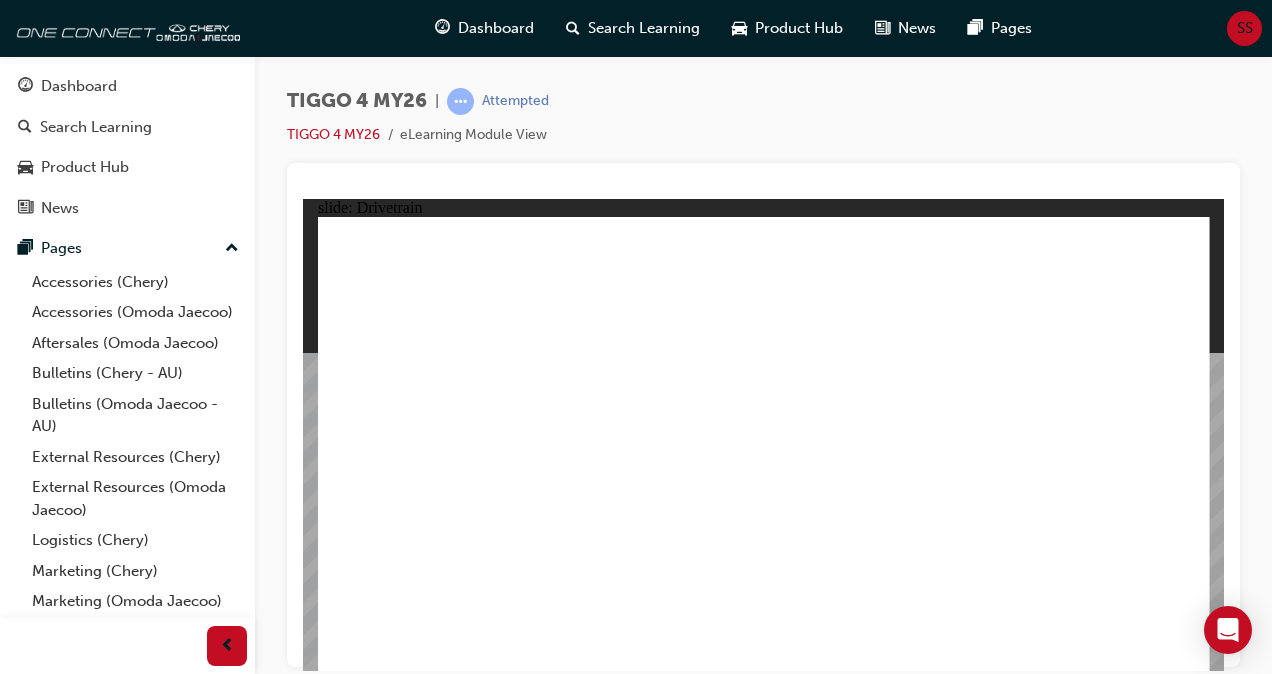 click 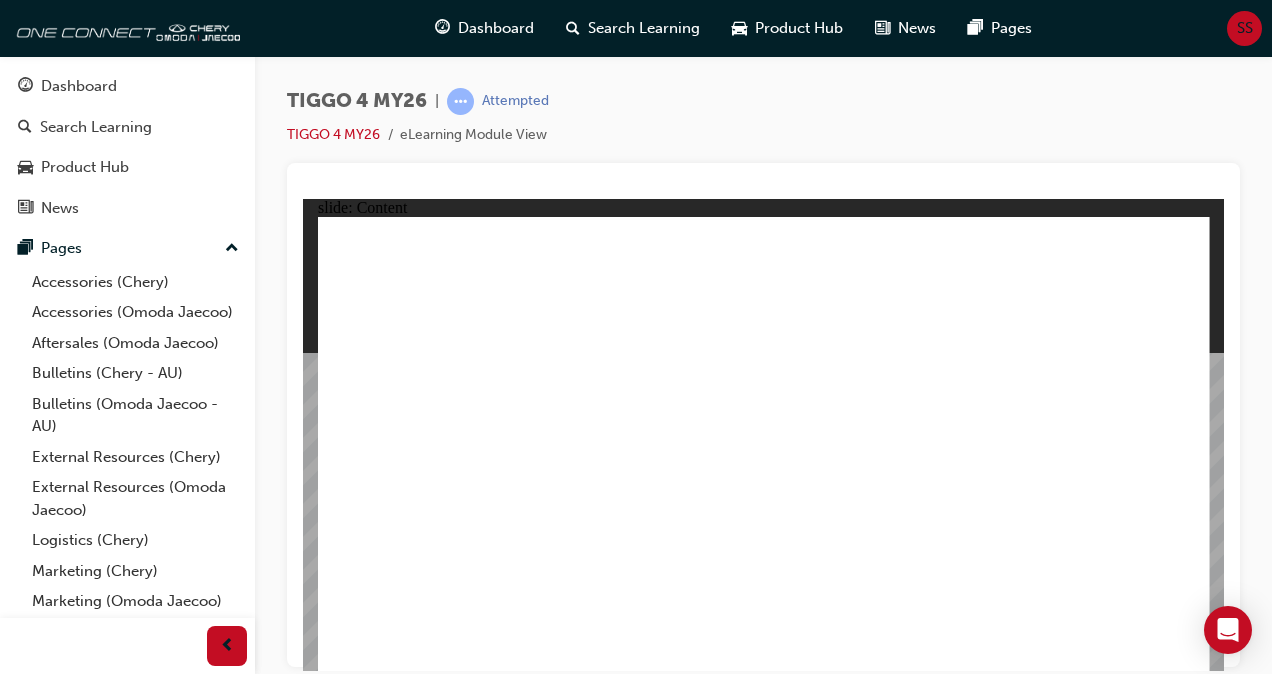 click 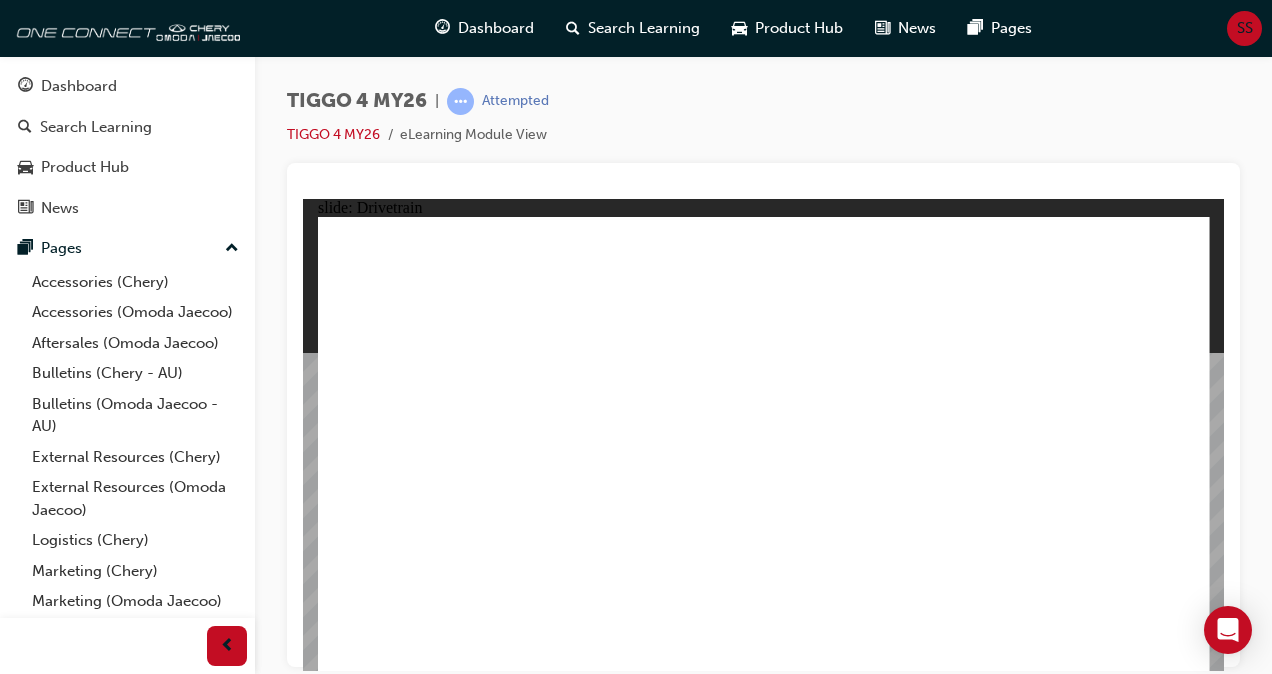 click 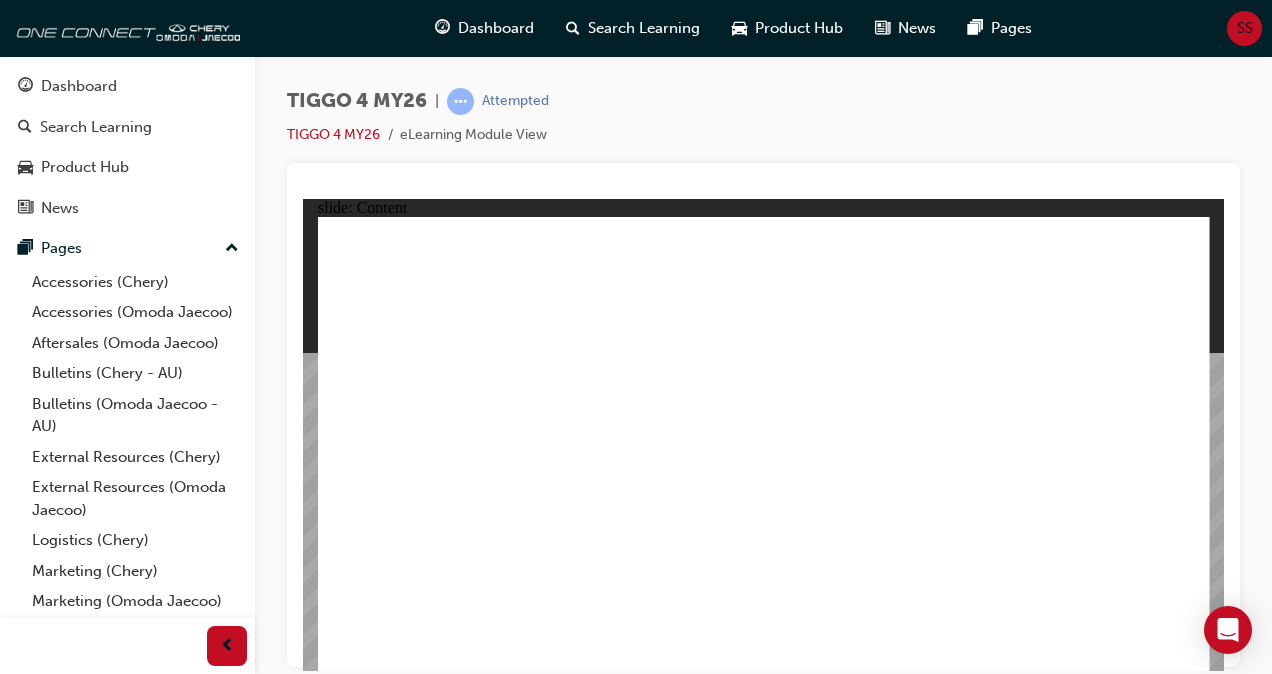 click 